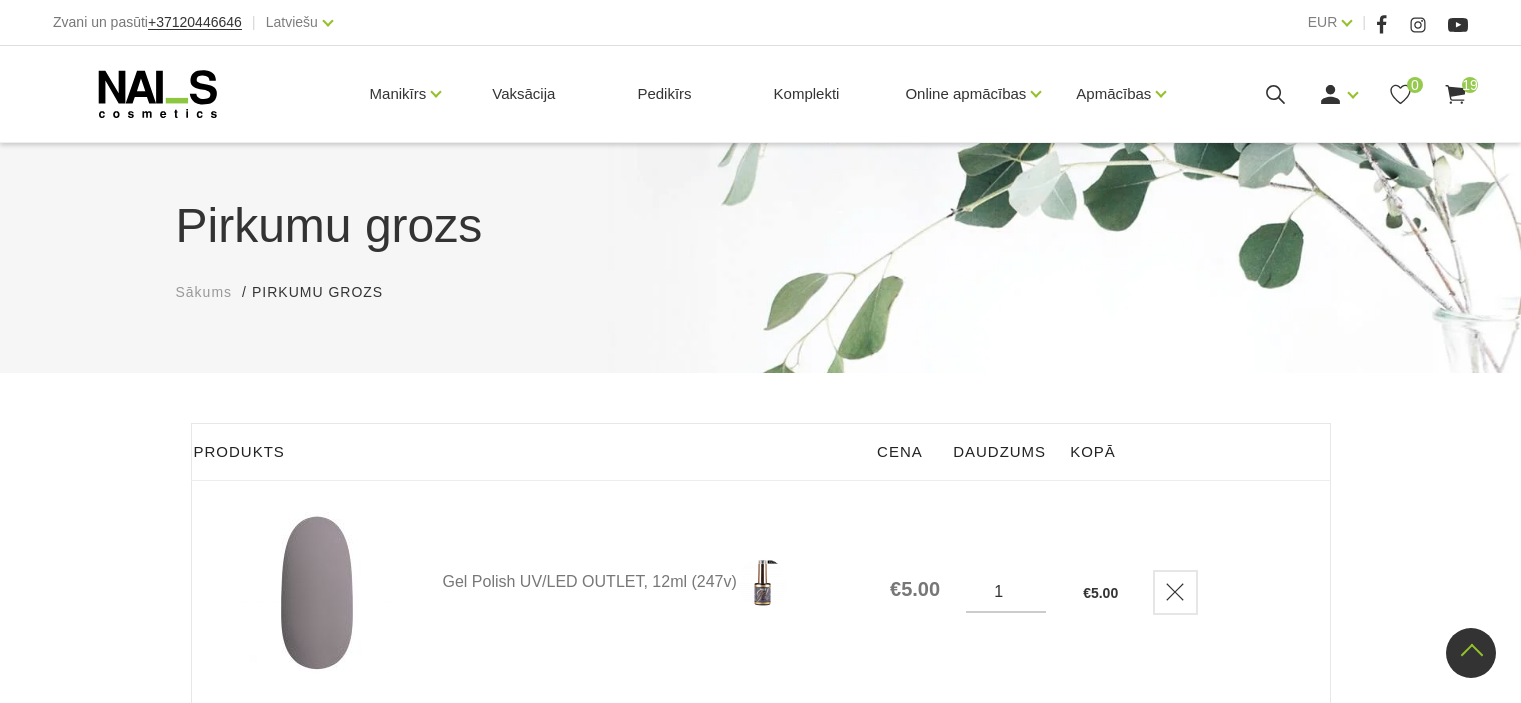 scroll, scrollTop: 4288, scrollLeft: 0, axis: vertical 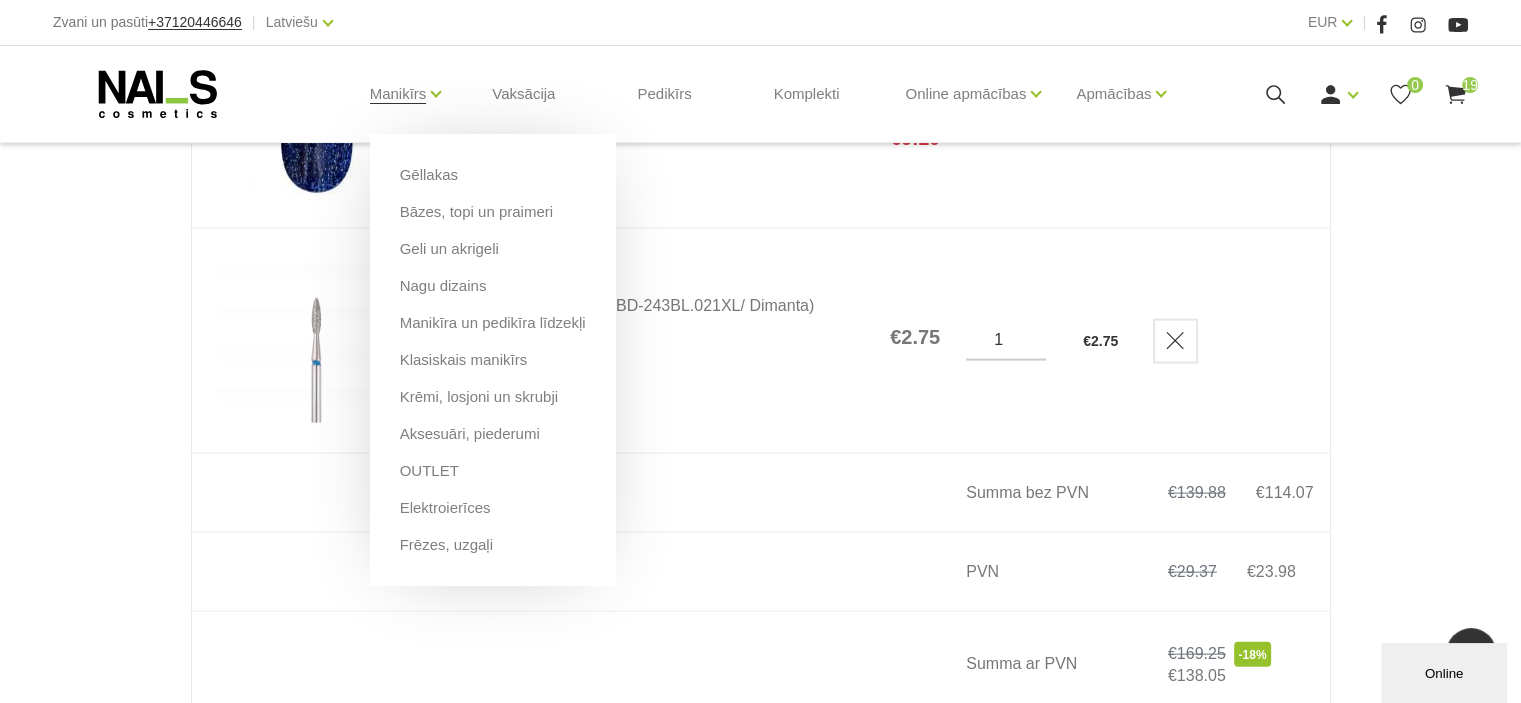drag, startPoint x: 382, startPoint y: 100, endPoint x: 402, endPoint y: 143, distance: 47.423622 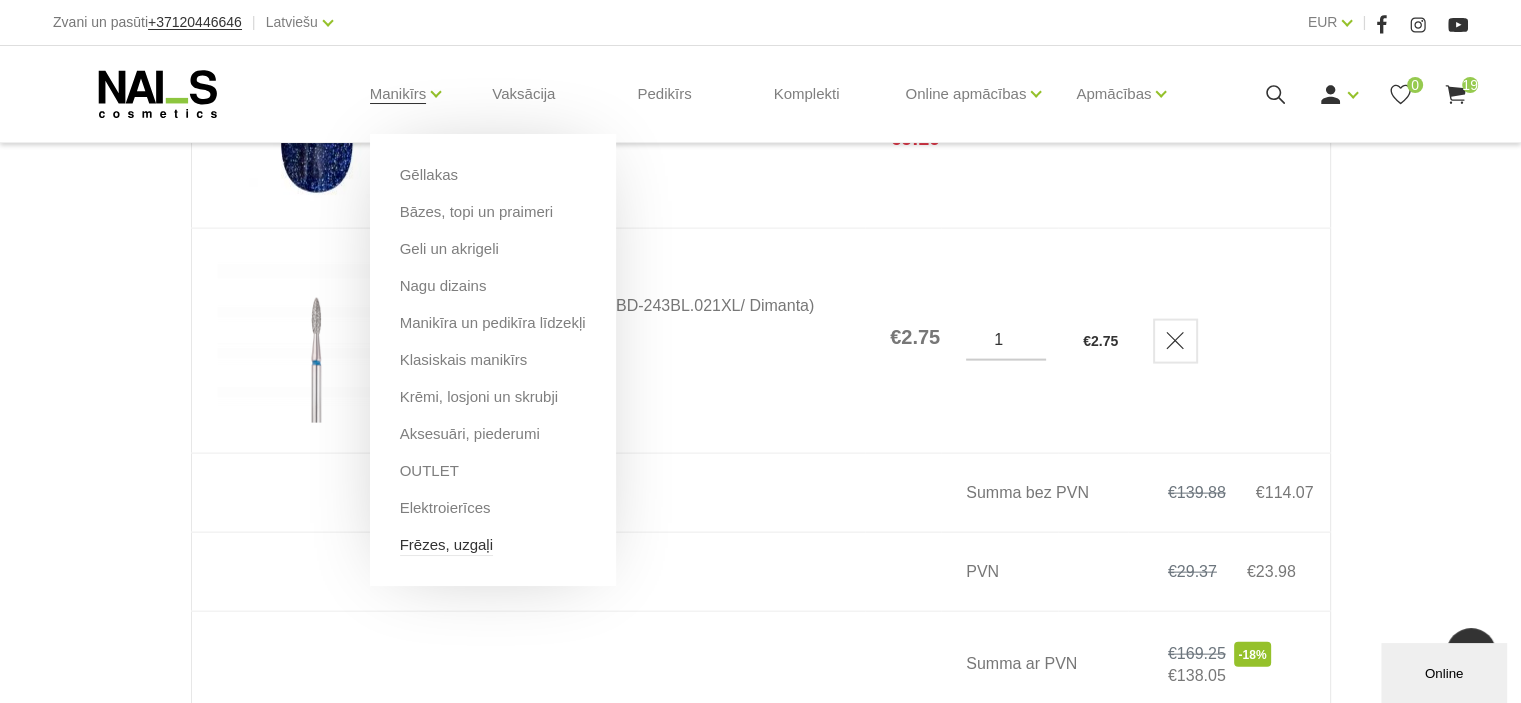 click on "Frēzes, uzgaļi" at bounding box center [446, 545] 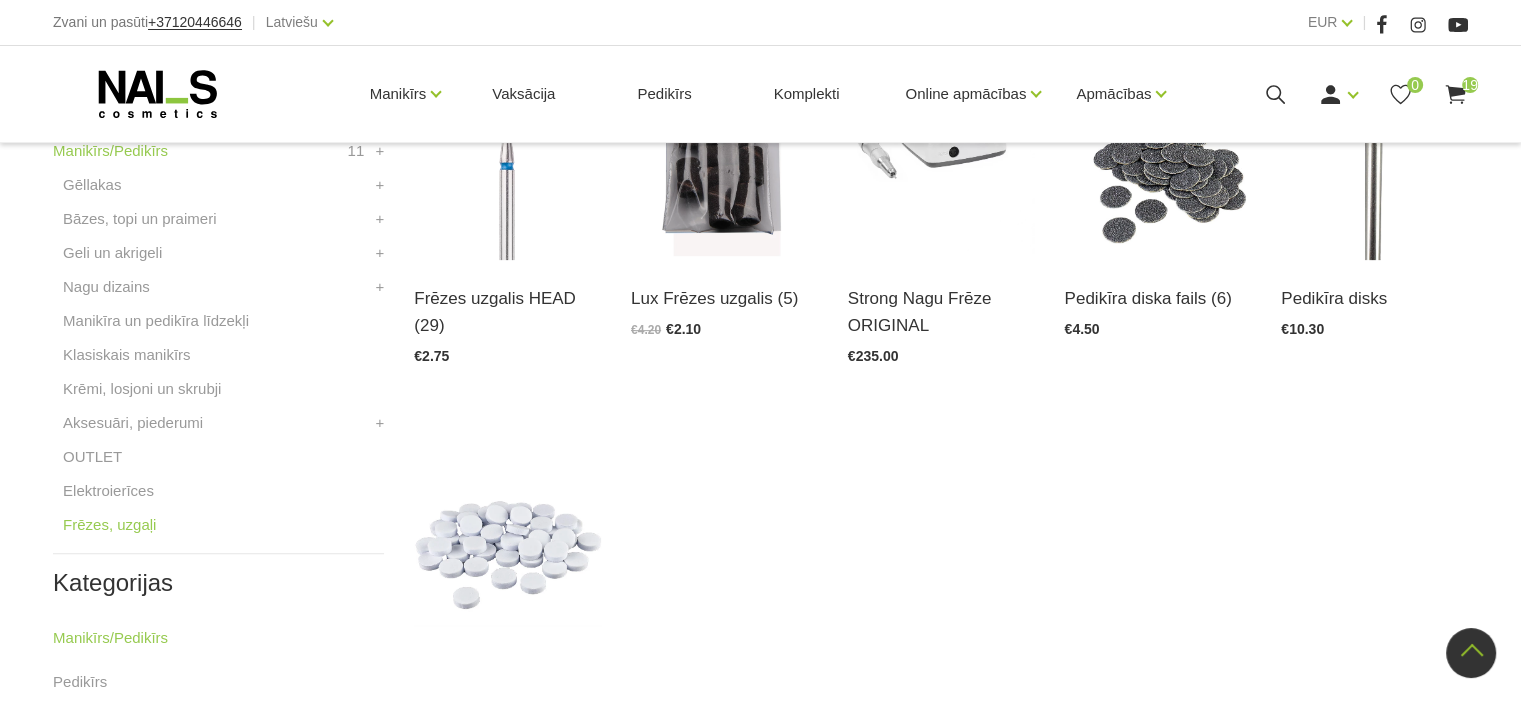 scroll, scrollTop: 638, scrollLeft: 0, axis: vertical 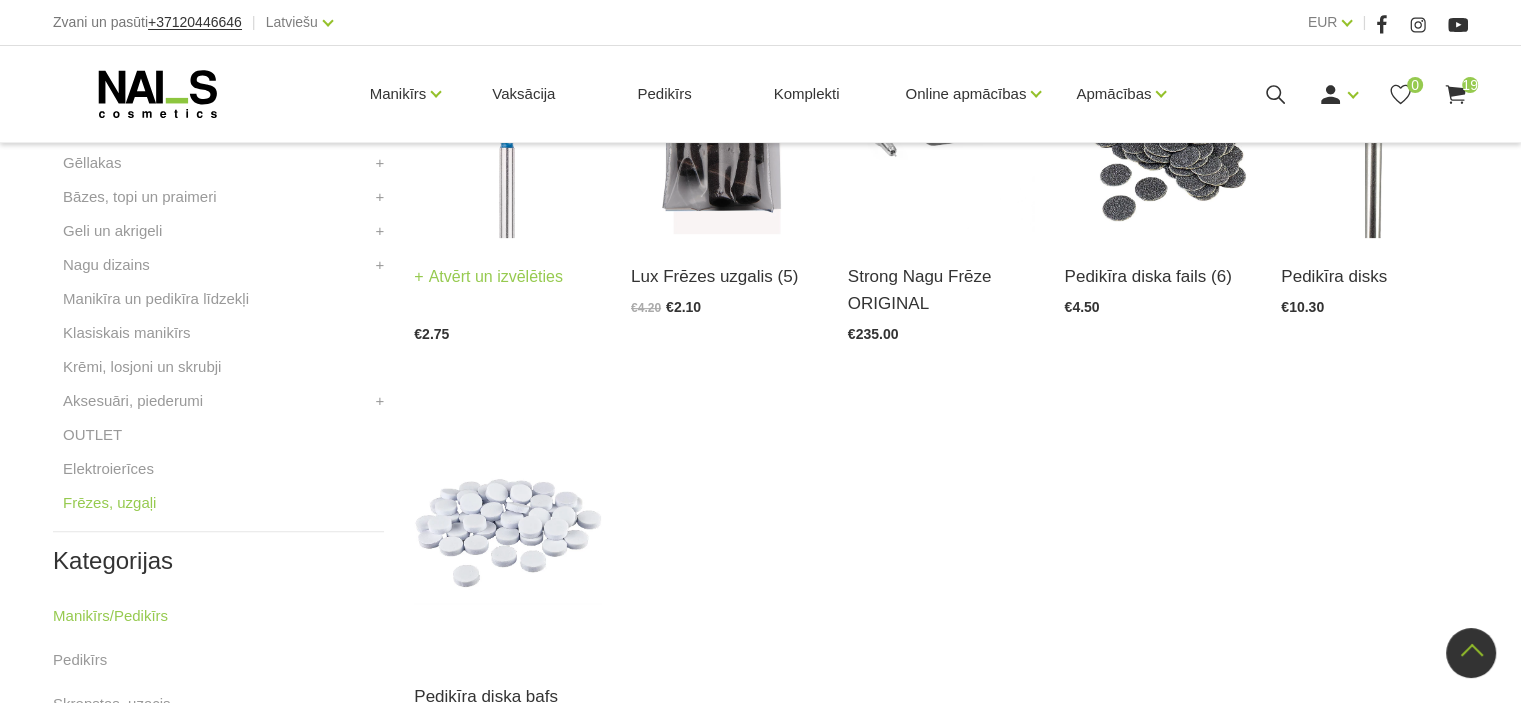 click on "Frēzes uzgalis HEAD (29)" at bounding box center [507, 257] 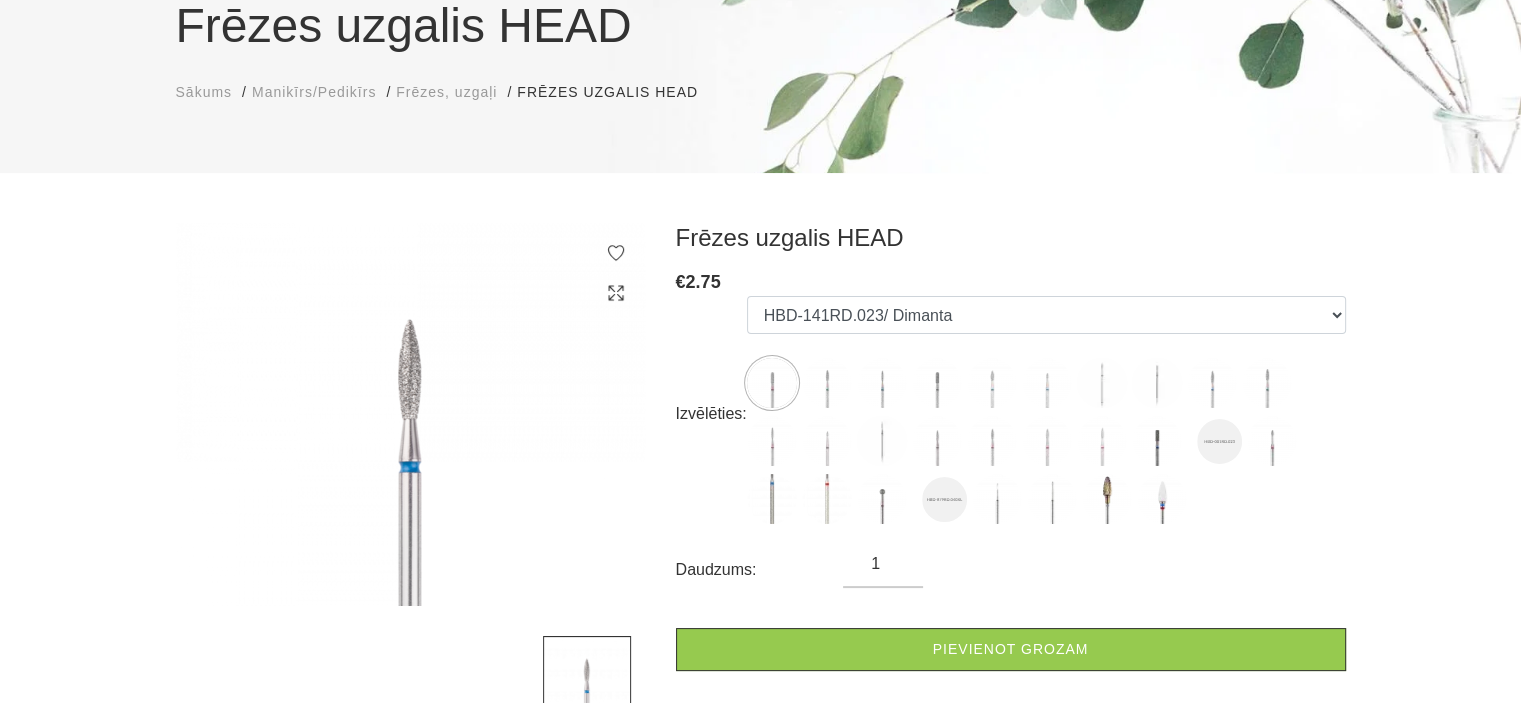 scroll, scrollTop: 281, scrollLeft: 0, axis: vertical 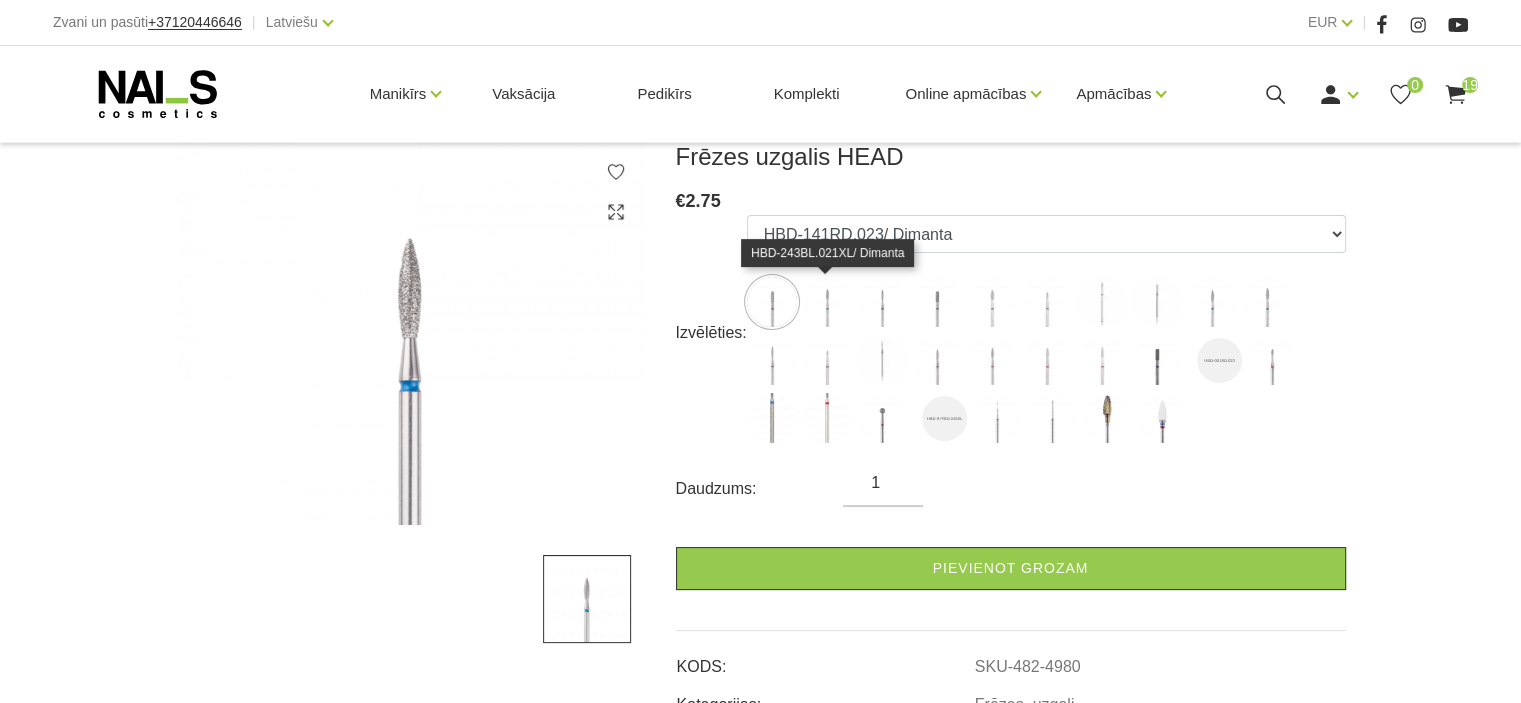 click at bounding box center (827, 302) 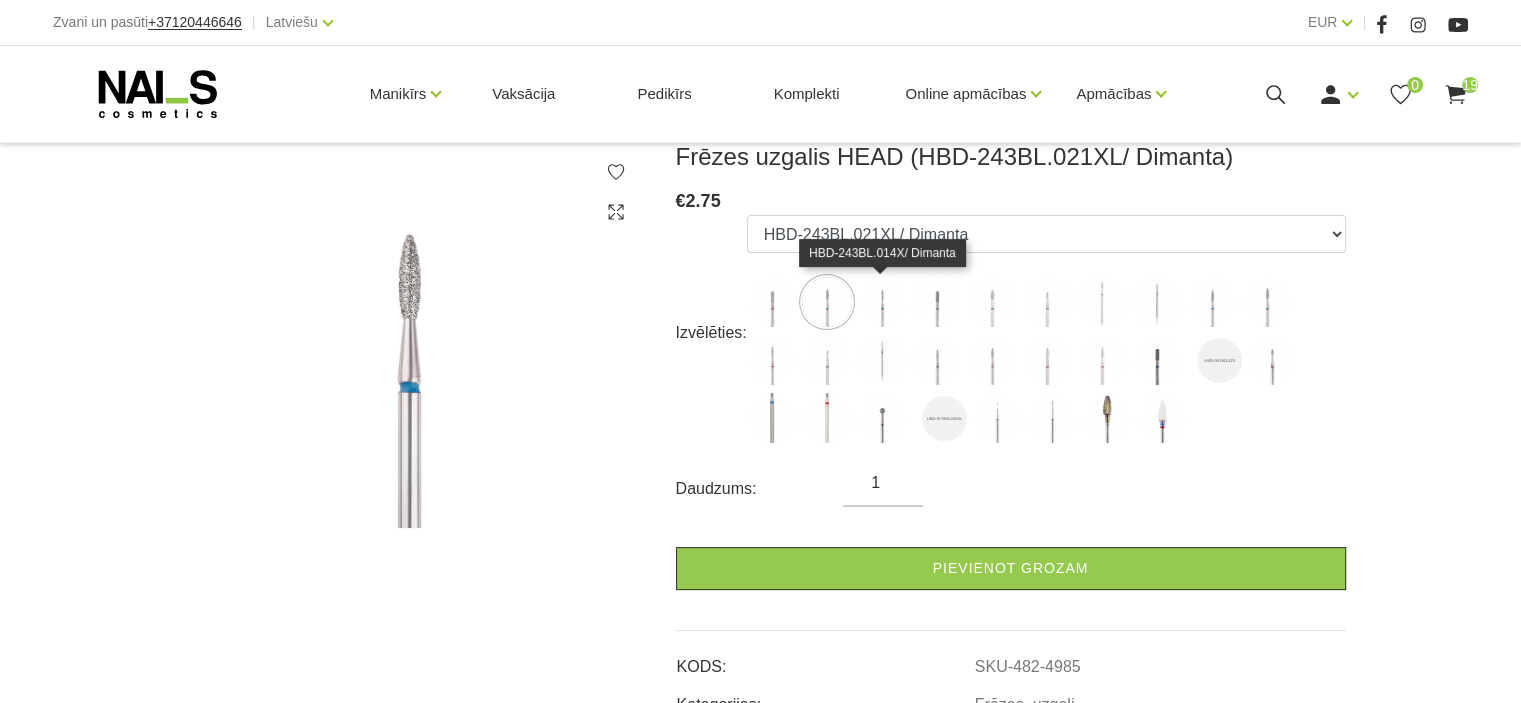 click at bounding box center (882, 302) 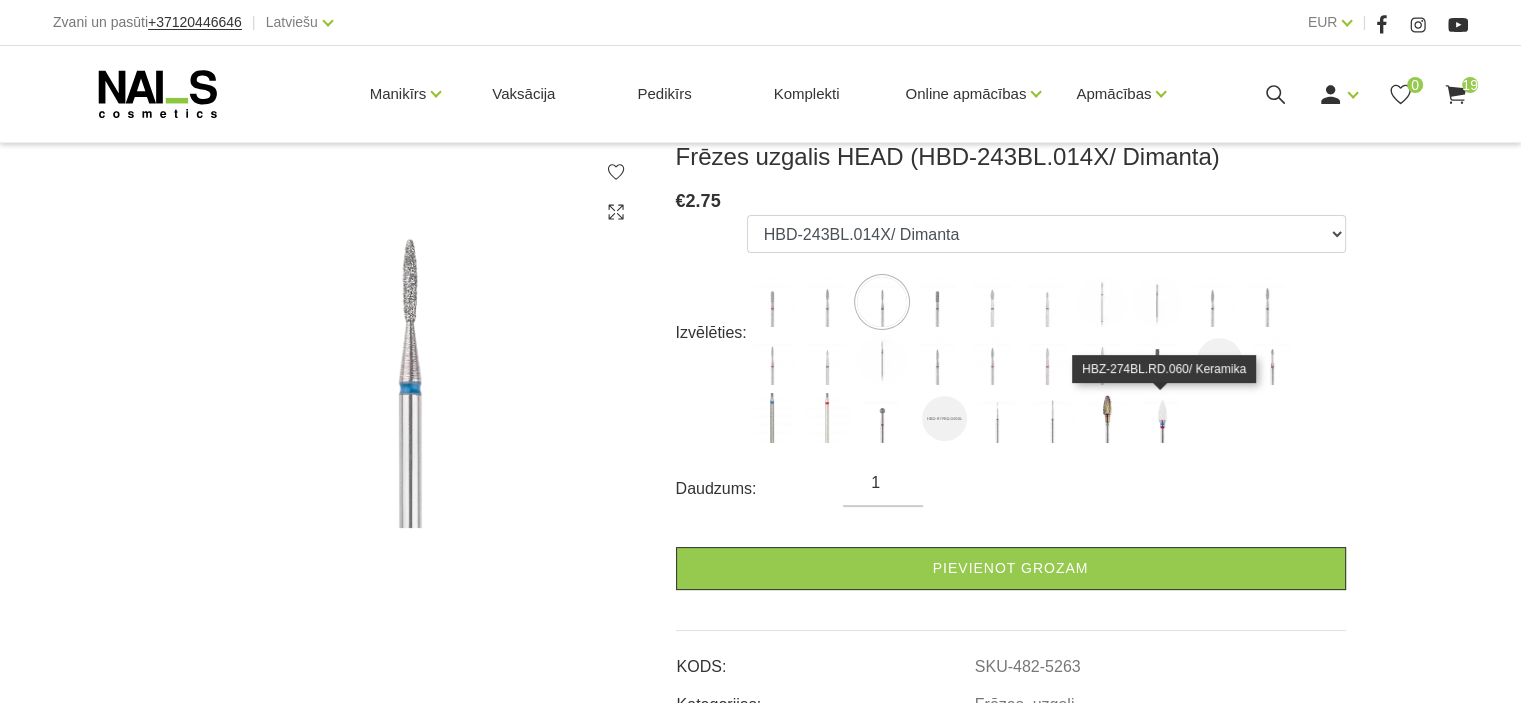 click at bounding box center [1162, 418] 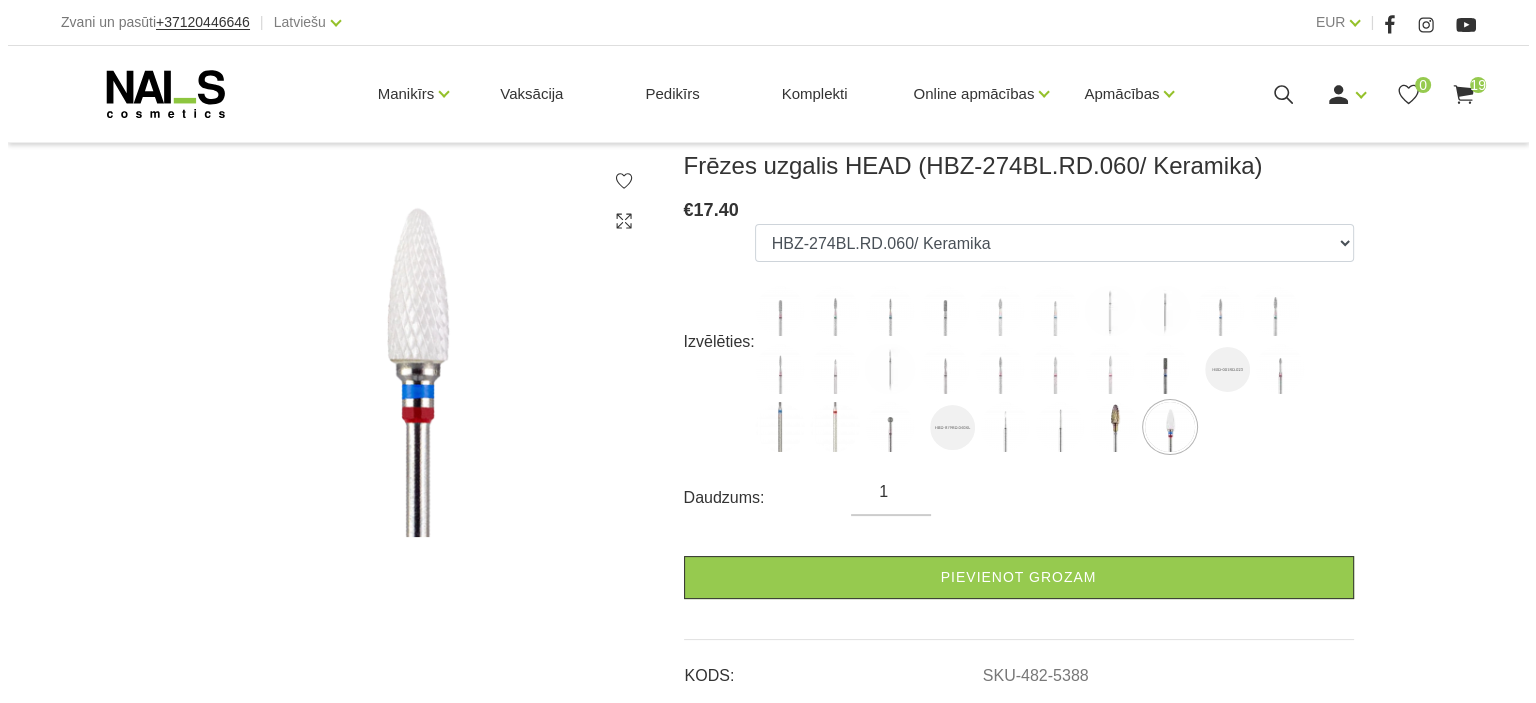 scroll, scrollTop: 271, scrollLeft: 0, axis: vertical 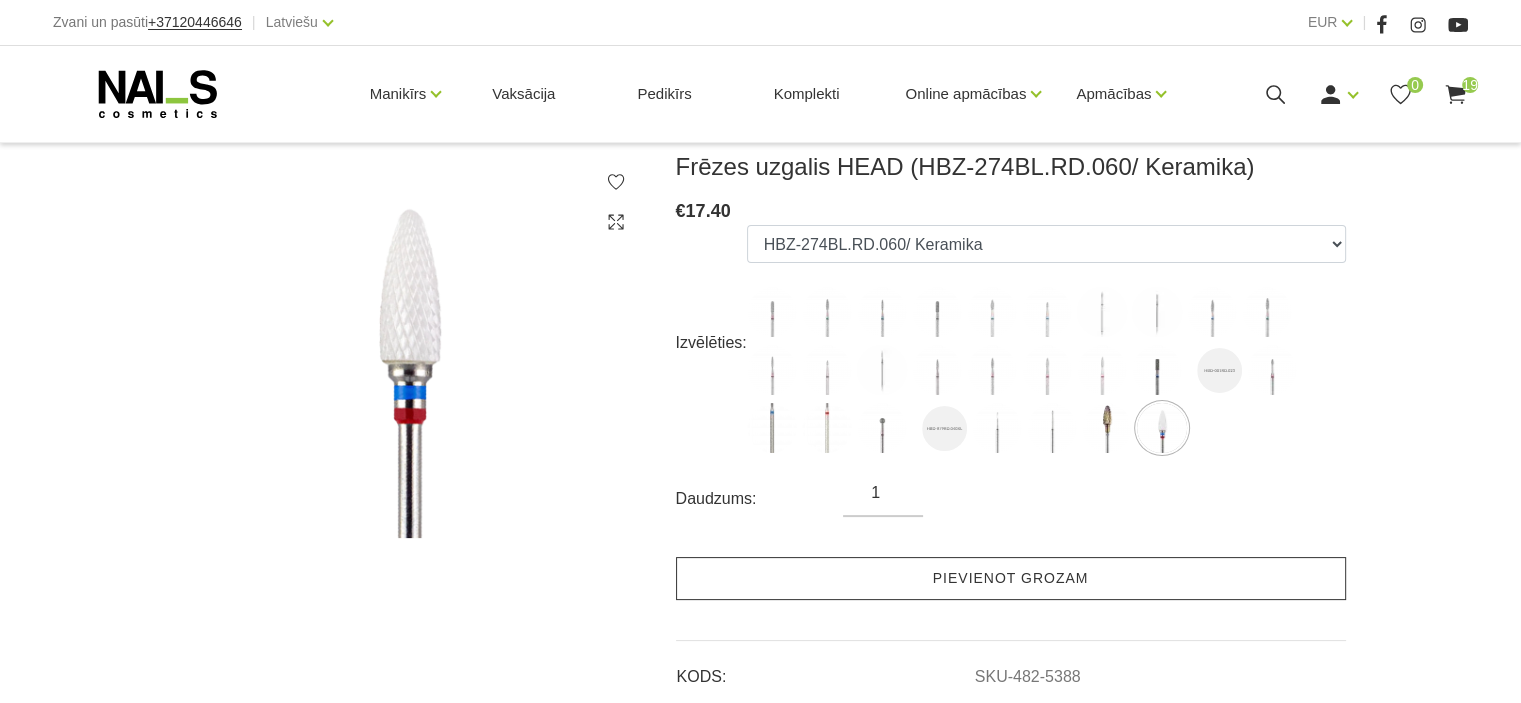 click on "Pievienot grozam" at bounding box center (1011, 578) 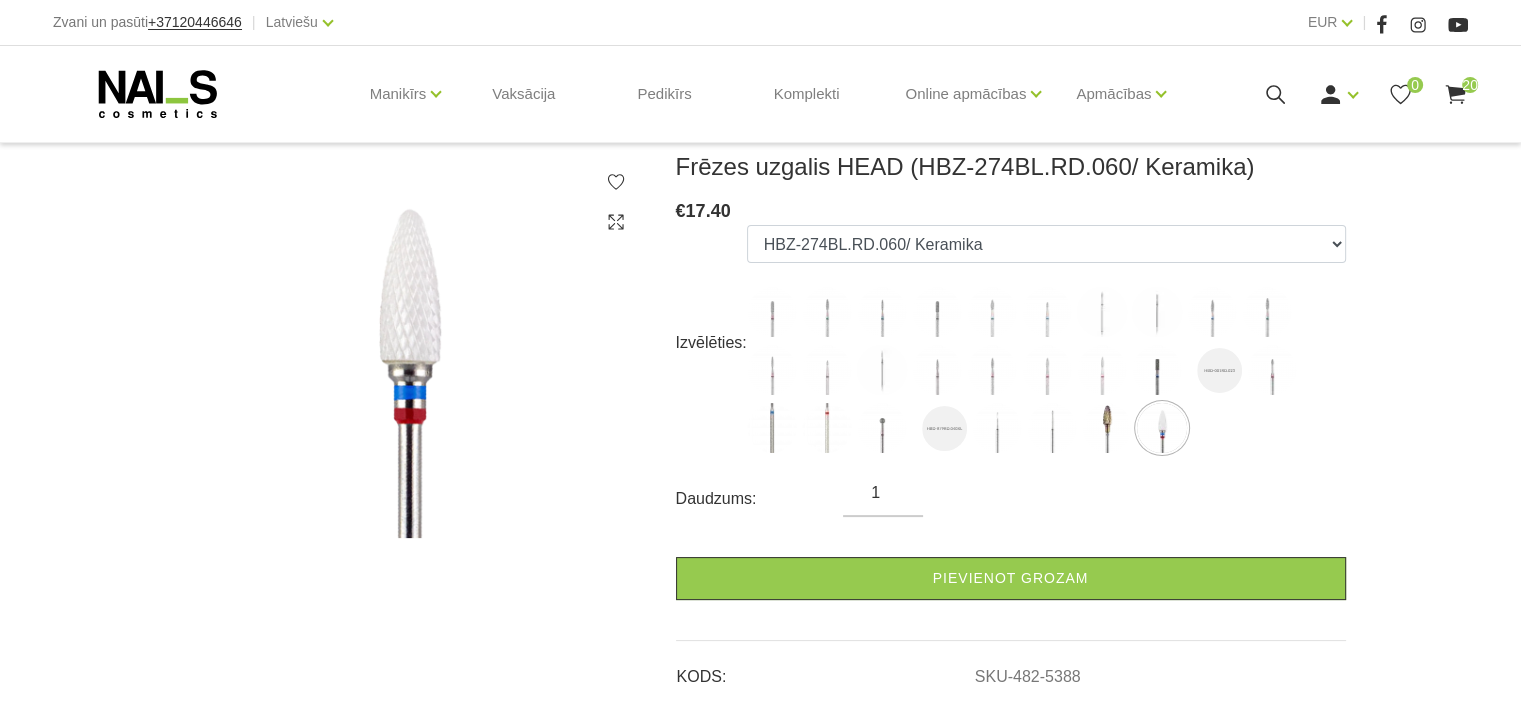 click on "20" at bounding box center (1470, 85) 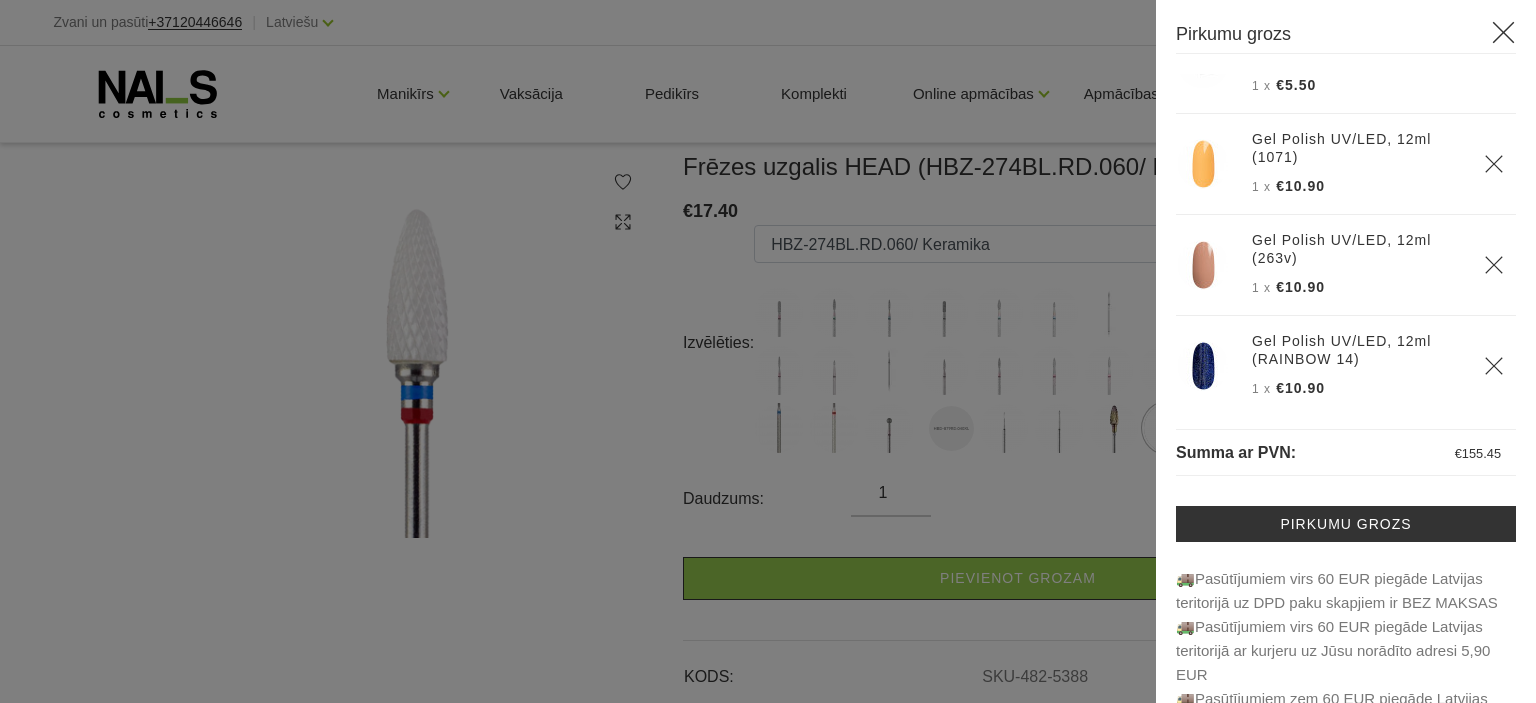 scroll, scrollTop: 1769, scrollLeft: 0, axis: vertical 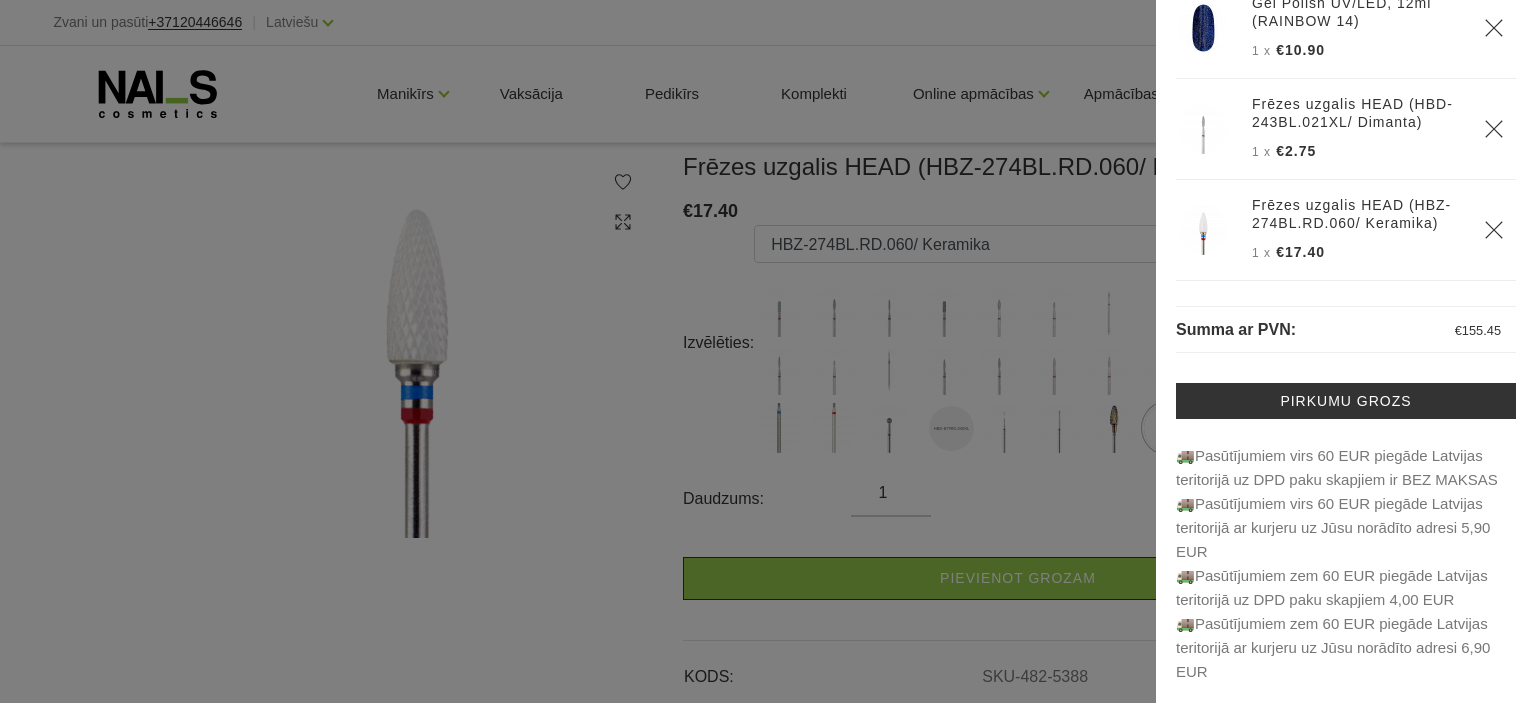 click 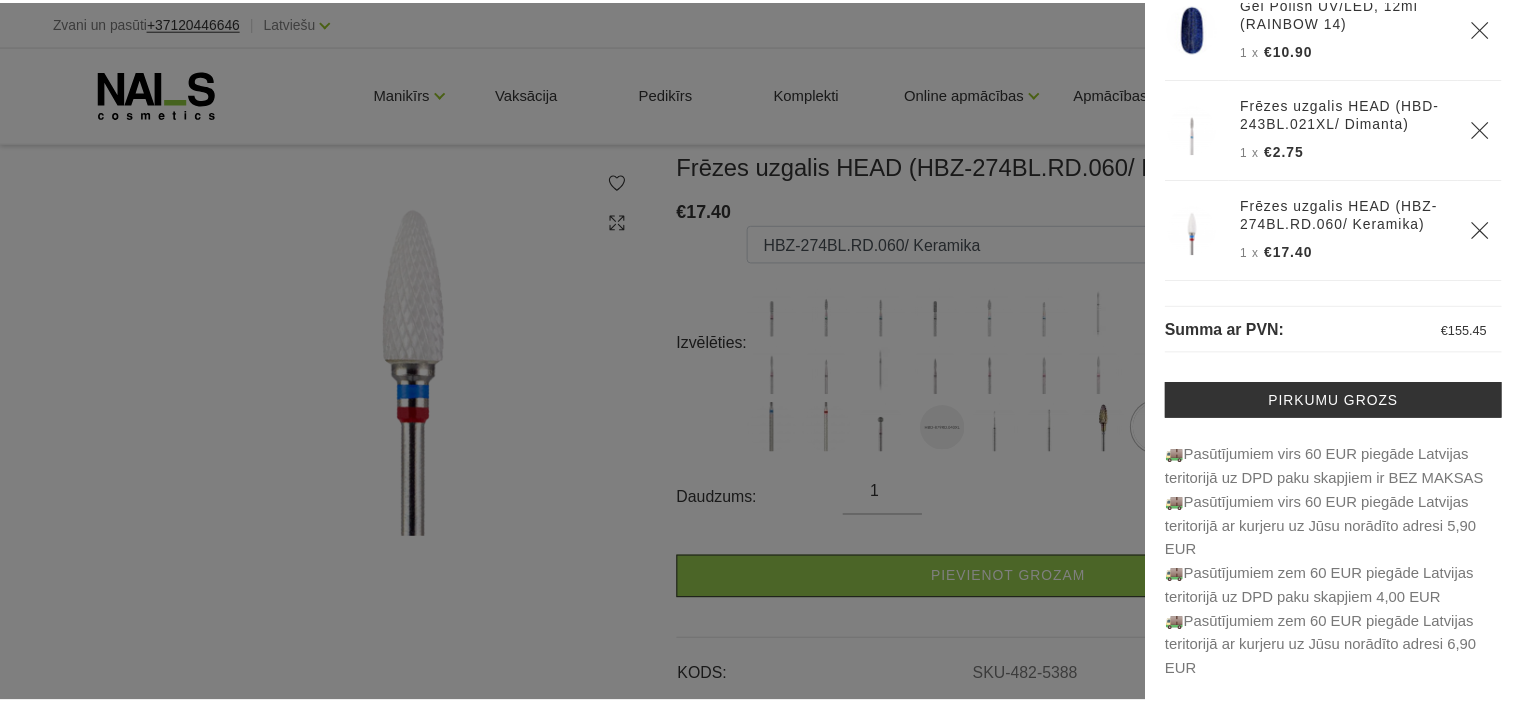scroll, scrollTop: 1651, scrollLeft: 0, axis: vertical 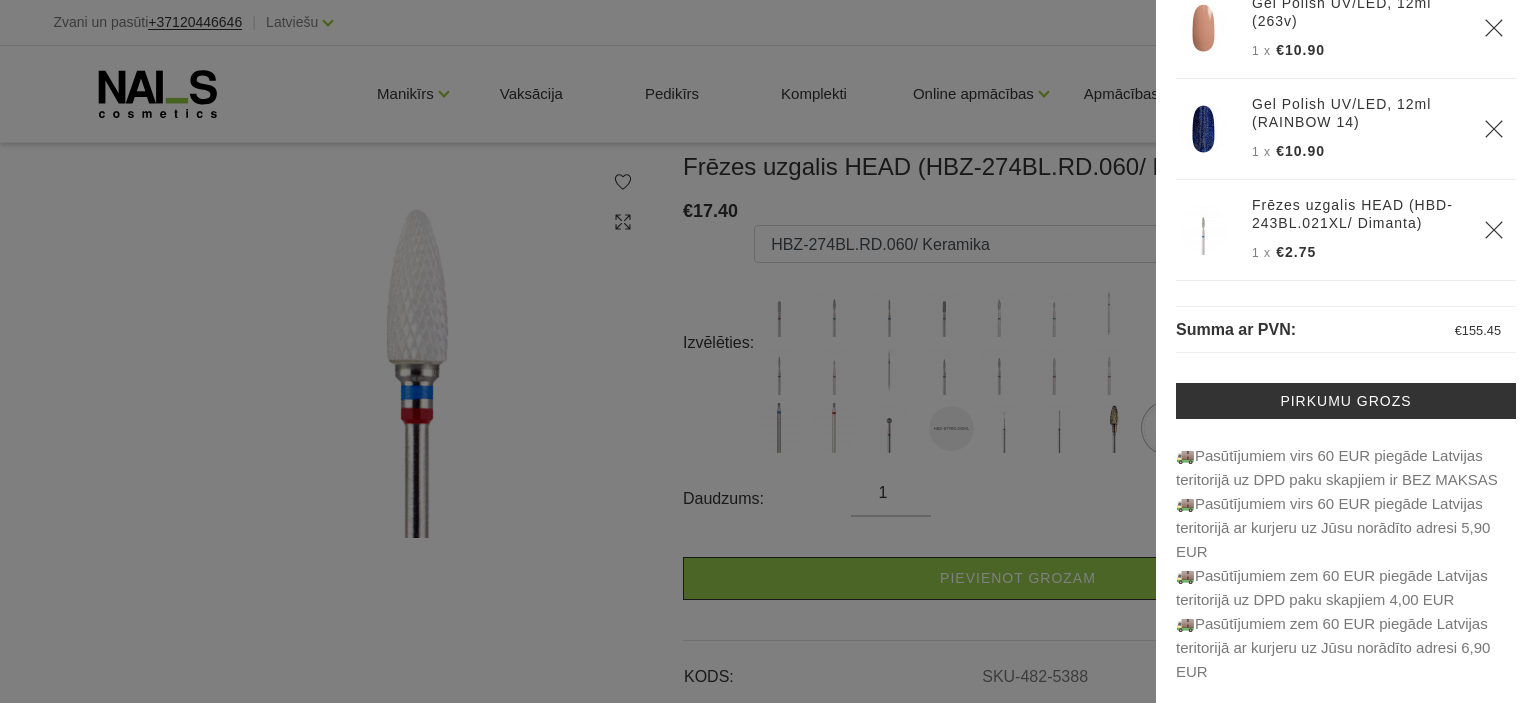 click at bounding box center (768, 351) 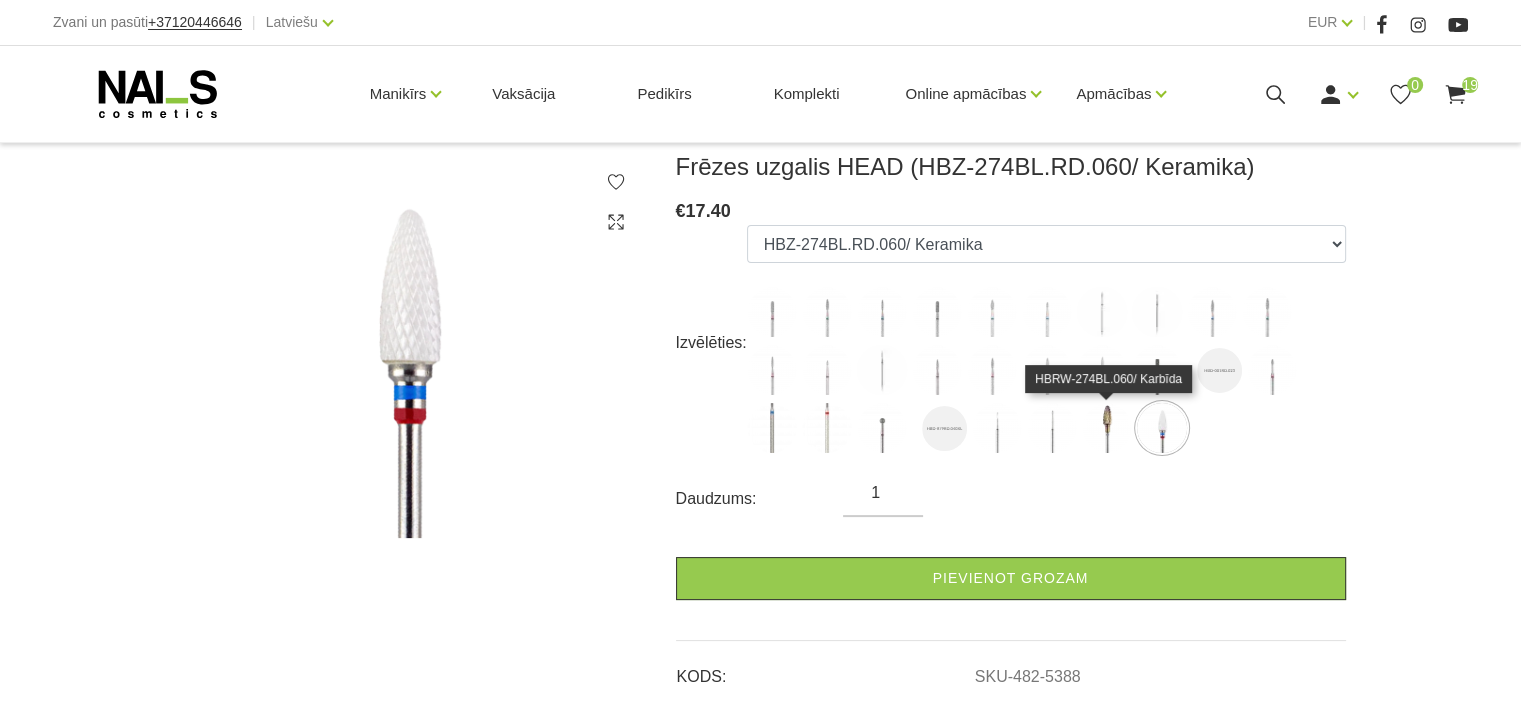 click at bounding box center [1107, 428] 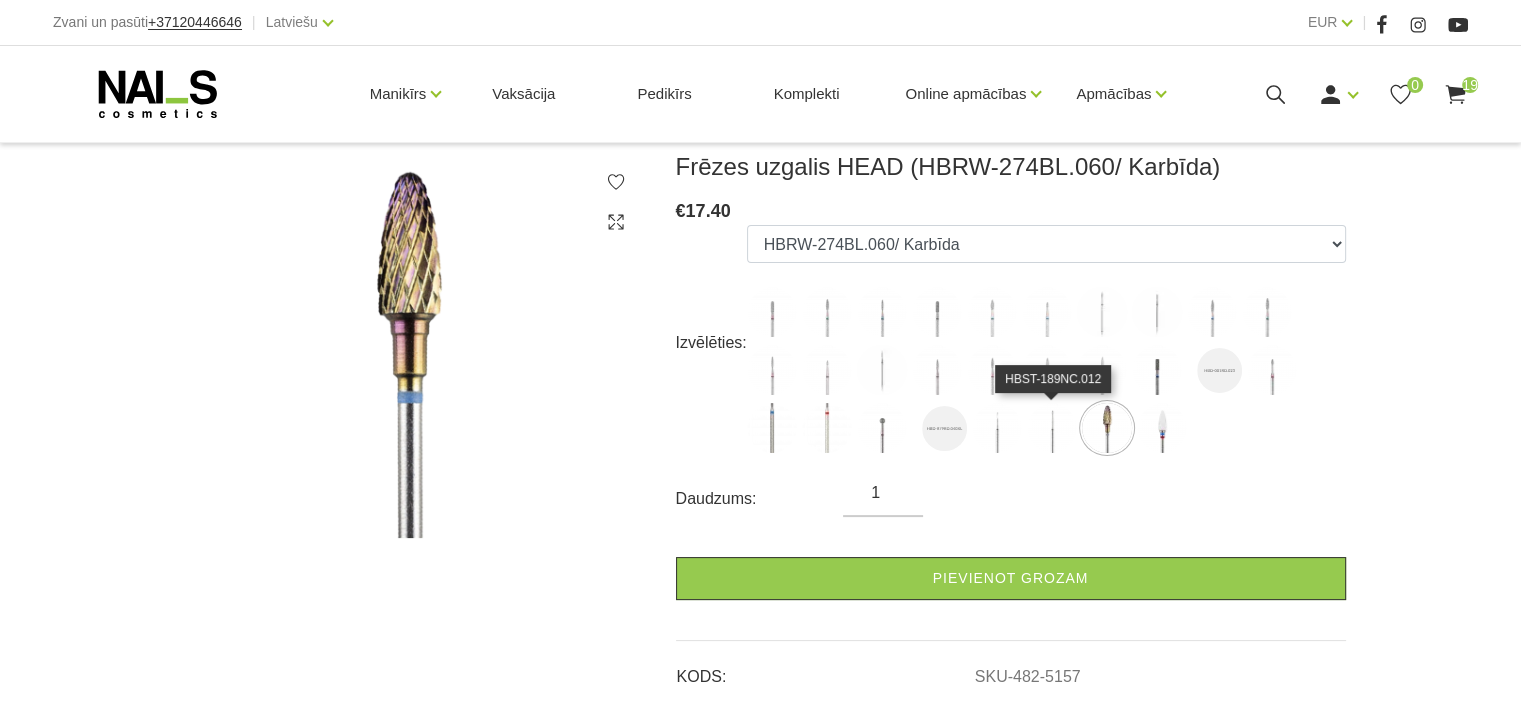 click at bounding box center (1052, 428) 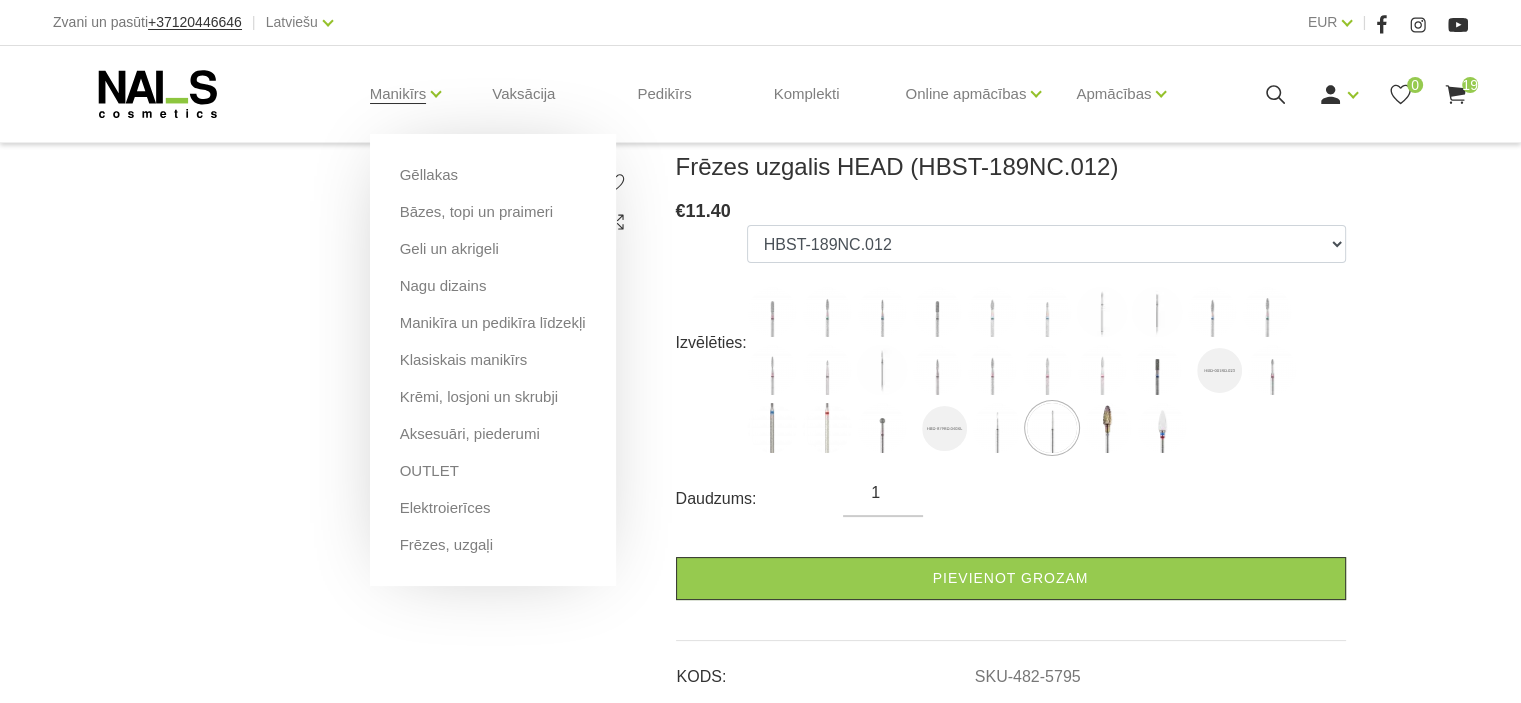 click on "Manikīrs
Gēllakas
Bāzes, topi un praimeri
Geli un akrigeli
Nagu dizains
Manikīra un pedikīra līdzekļi
Klasiskais manikīrs
Krēmi, losjoni un skrubji
Aksesuāri, piederumi
OUTLET
Elektroierīces
Frēzes, uzgaļi" at bounding box center [398, 94] 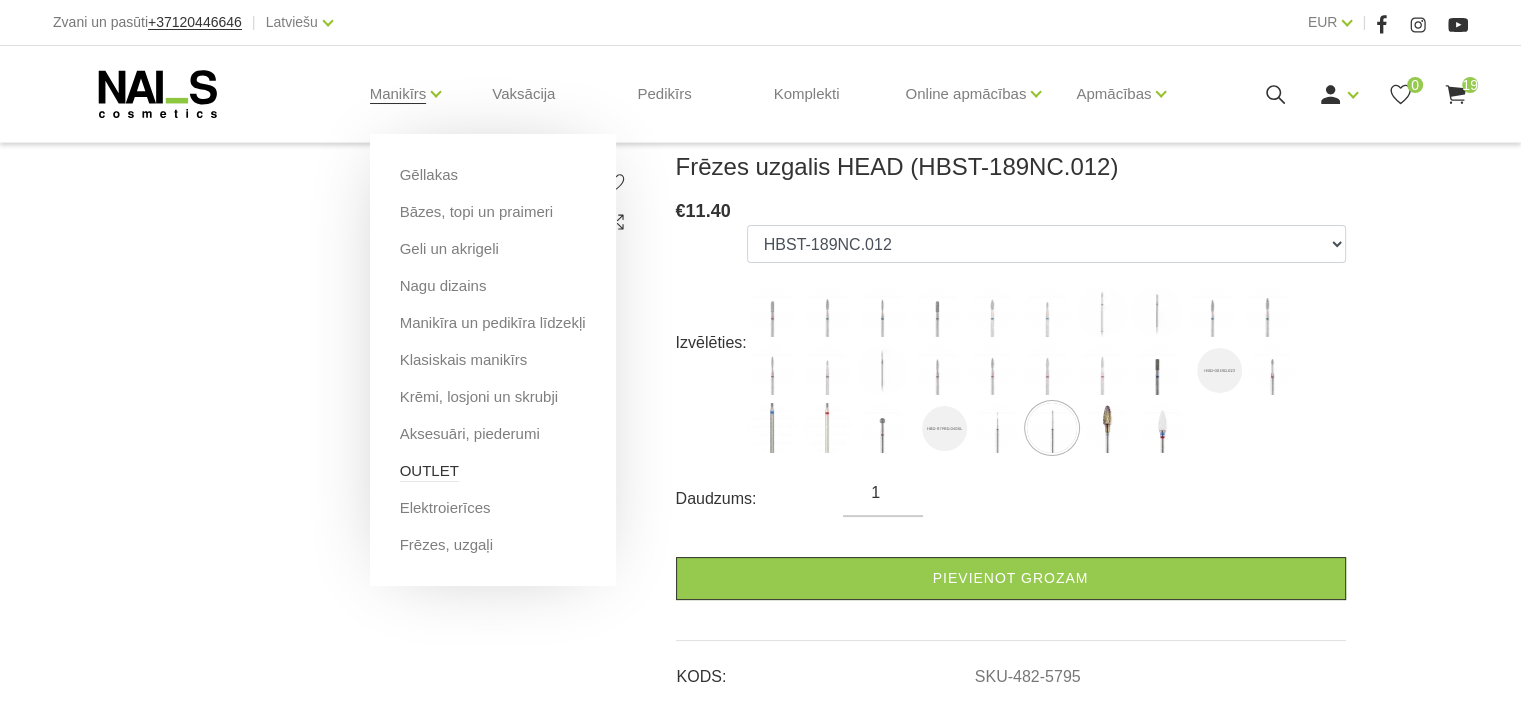 click on "OUTLET" at bounding box center (429, 471) 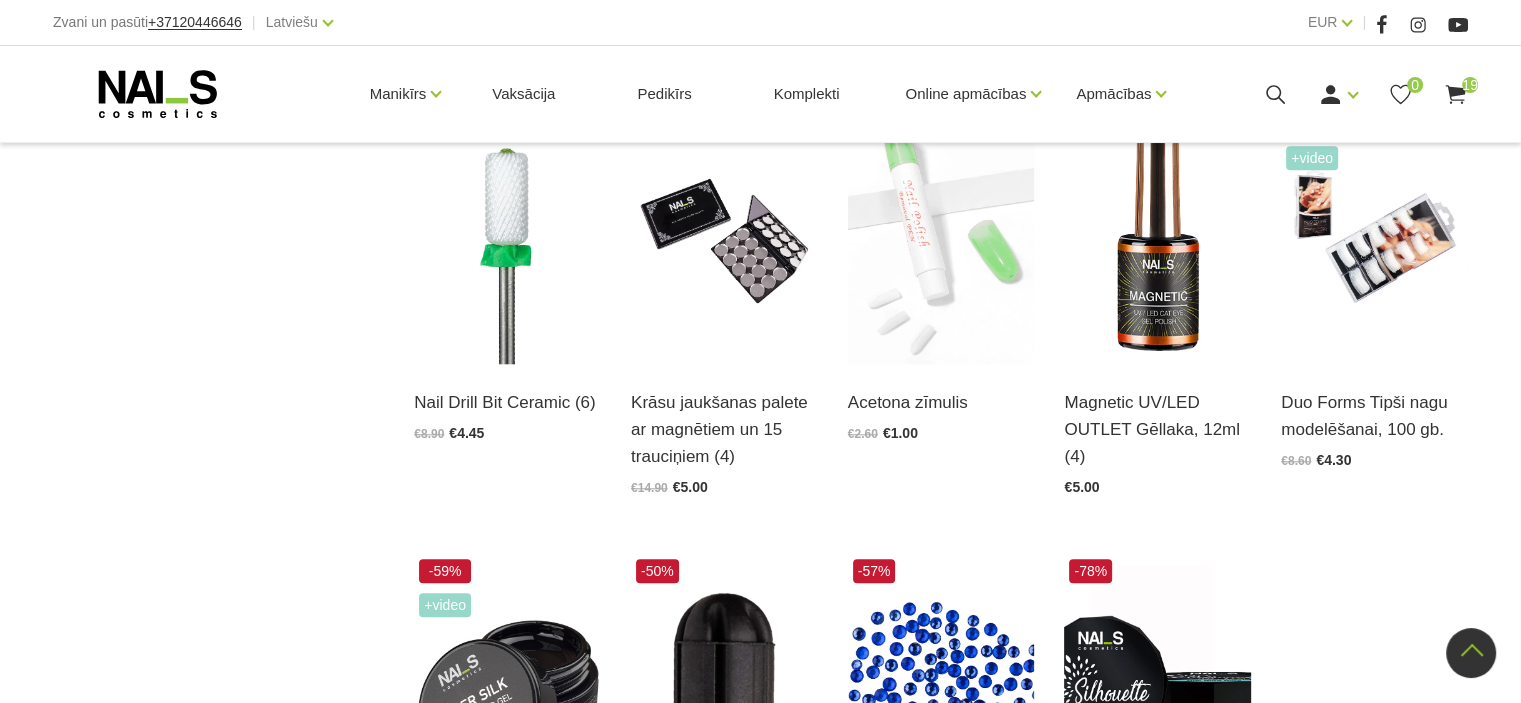scroll, scrollTop: 1855, scrollLeft: 0, axis: vertical 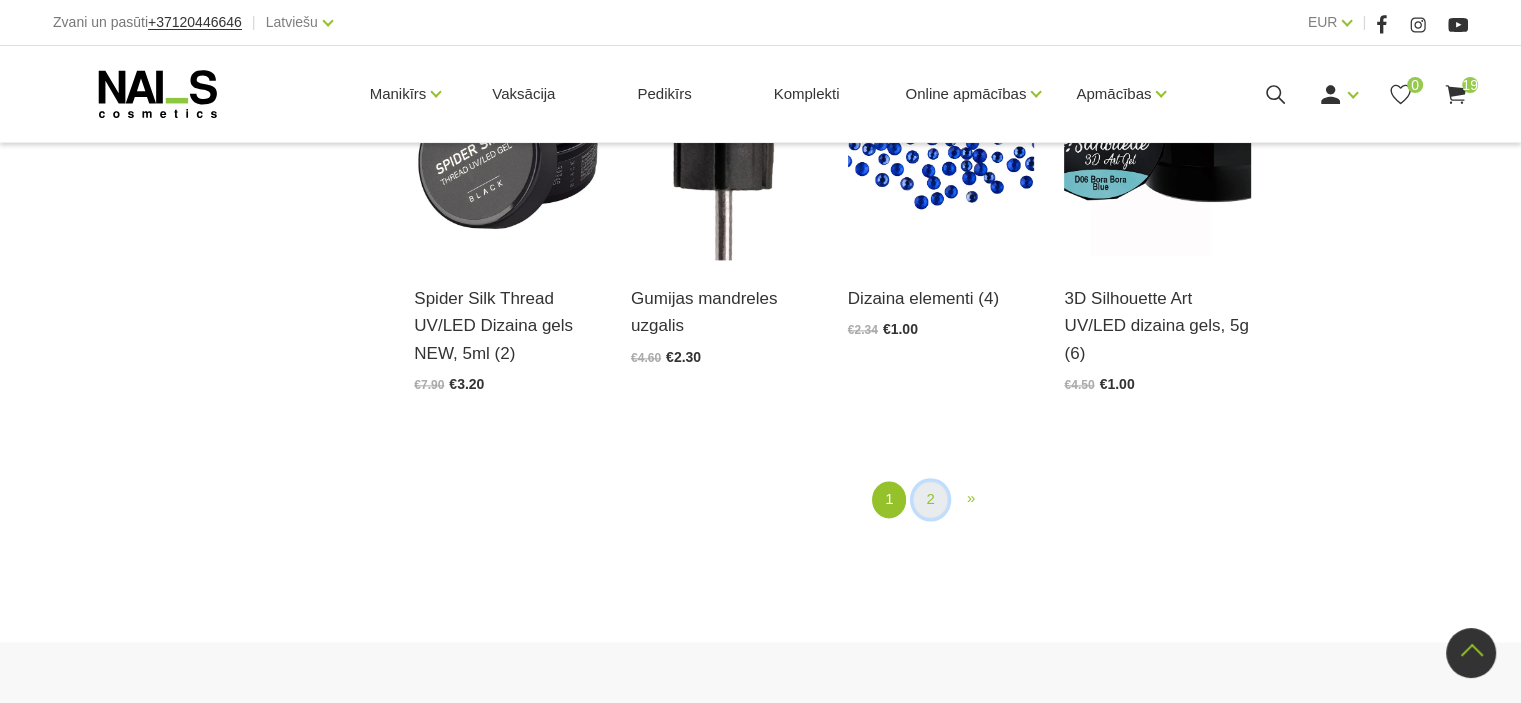click on "2" at bounding box center (930, 499) 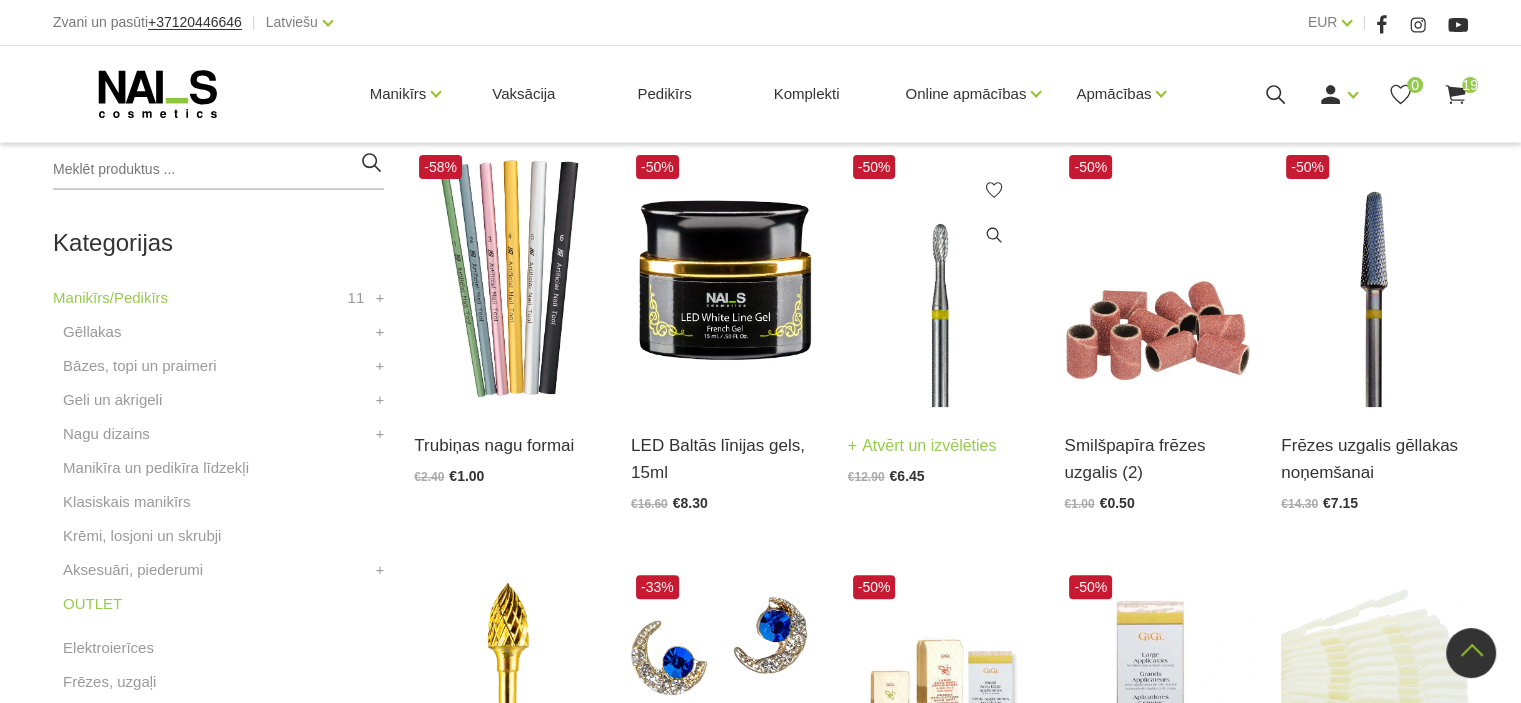 scroll, scrollTop: 470, scrollLeft: 0, axis: vertical 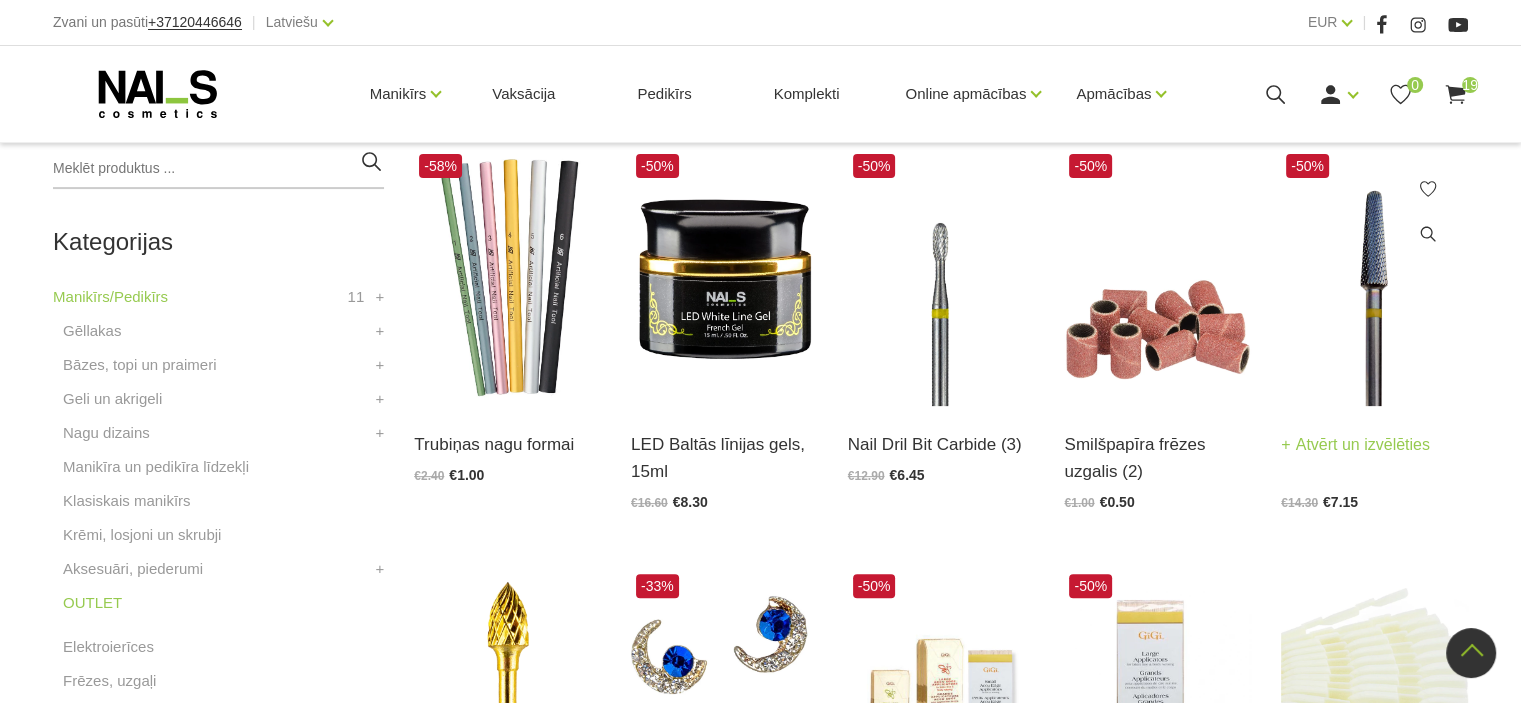 click at bounding box center [1374, 277] 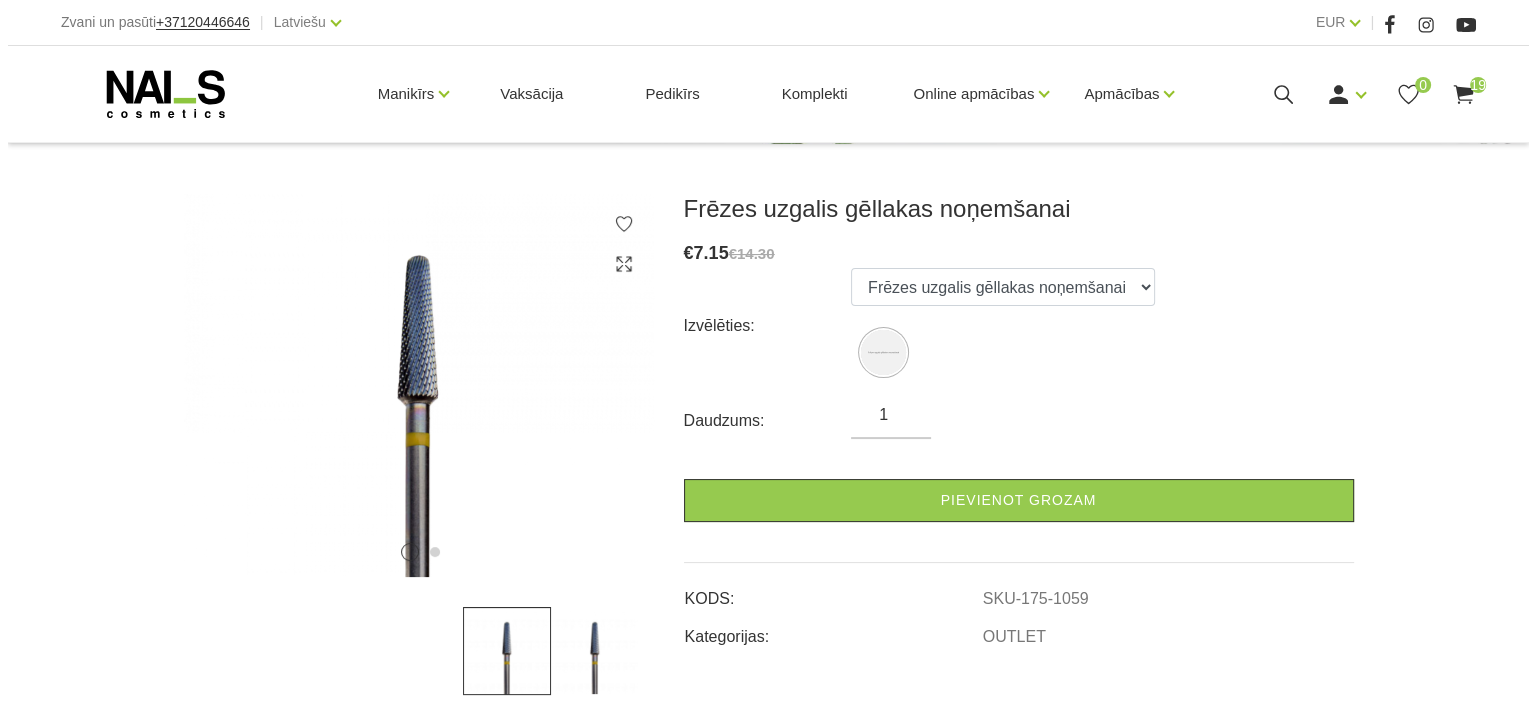 scroll, scrollTop: 304, scrollLeft: 0, axis: vertical 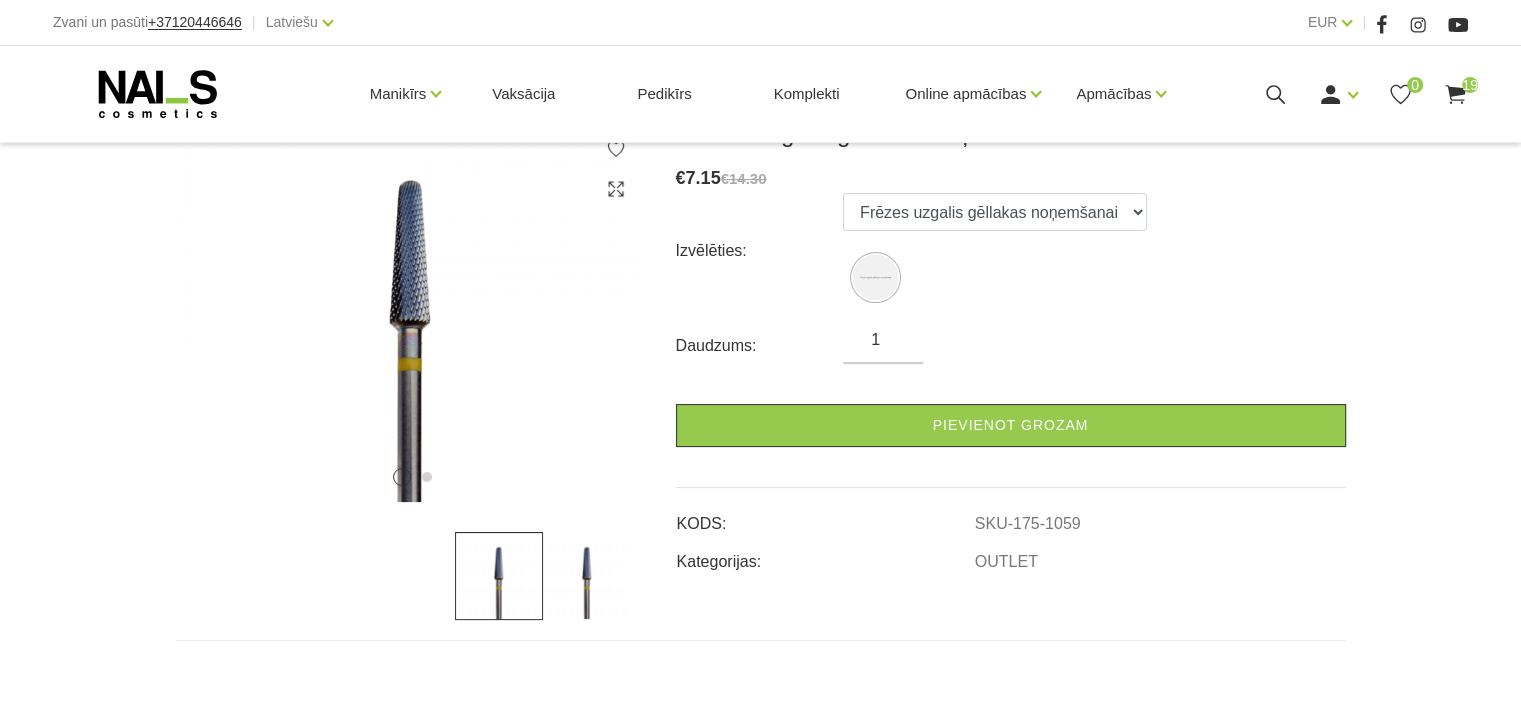 click at bounding box center [587, 576] 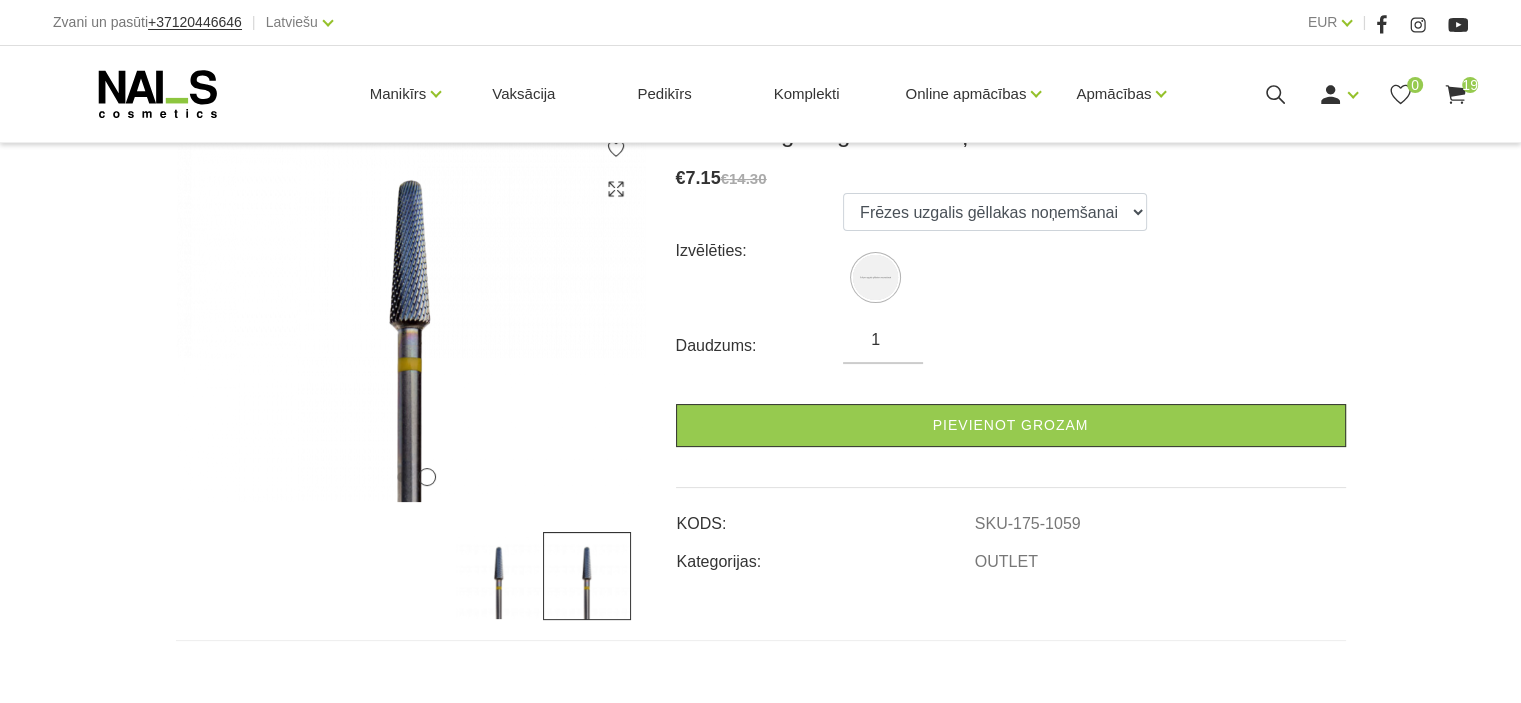 click at bounding box center (499, 576) 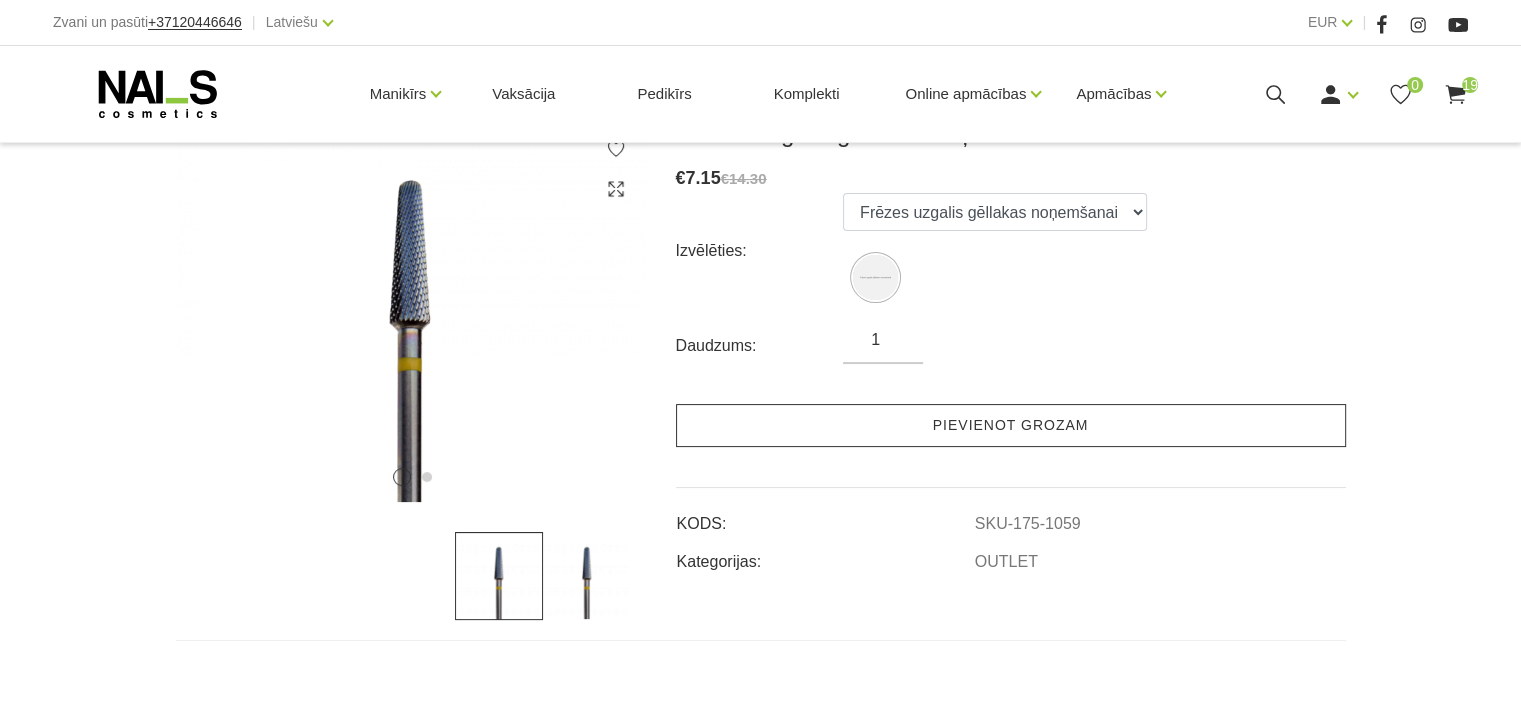 click on "Pievienot grozam" at bounding box center [1011, 425] 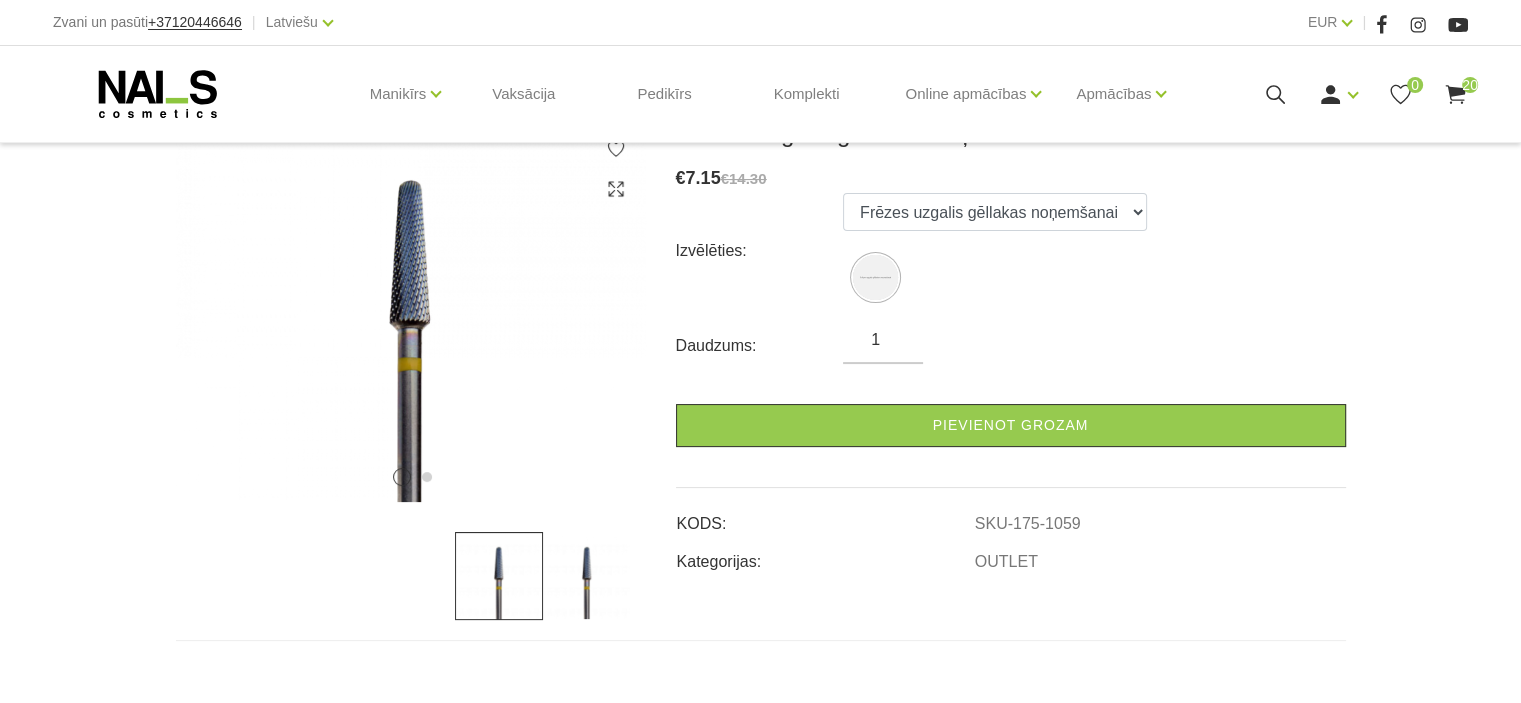 click on "20" at bounding box center (1470, 85) 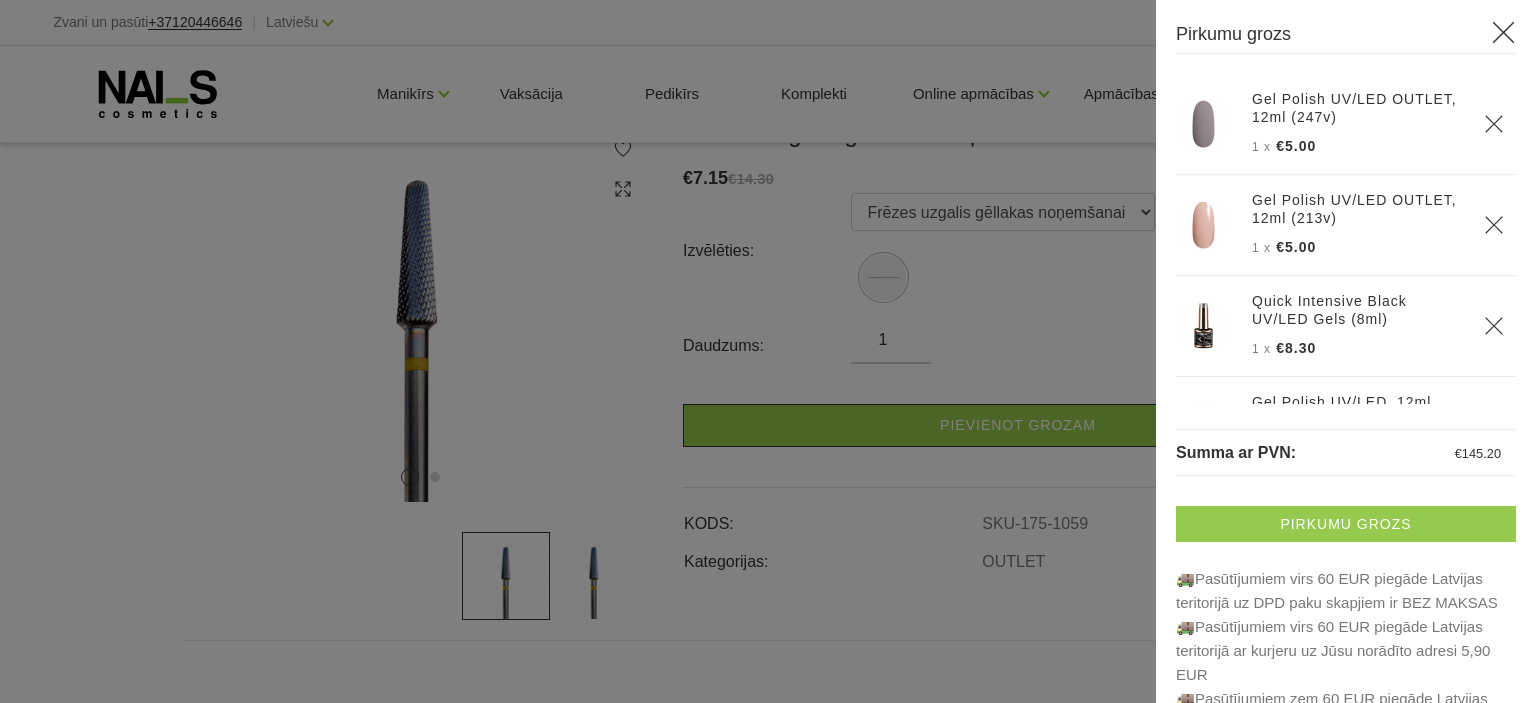 click on "Pirkumu grozs" at bounding box center (1346, 524) 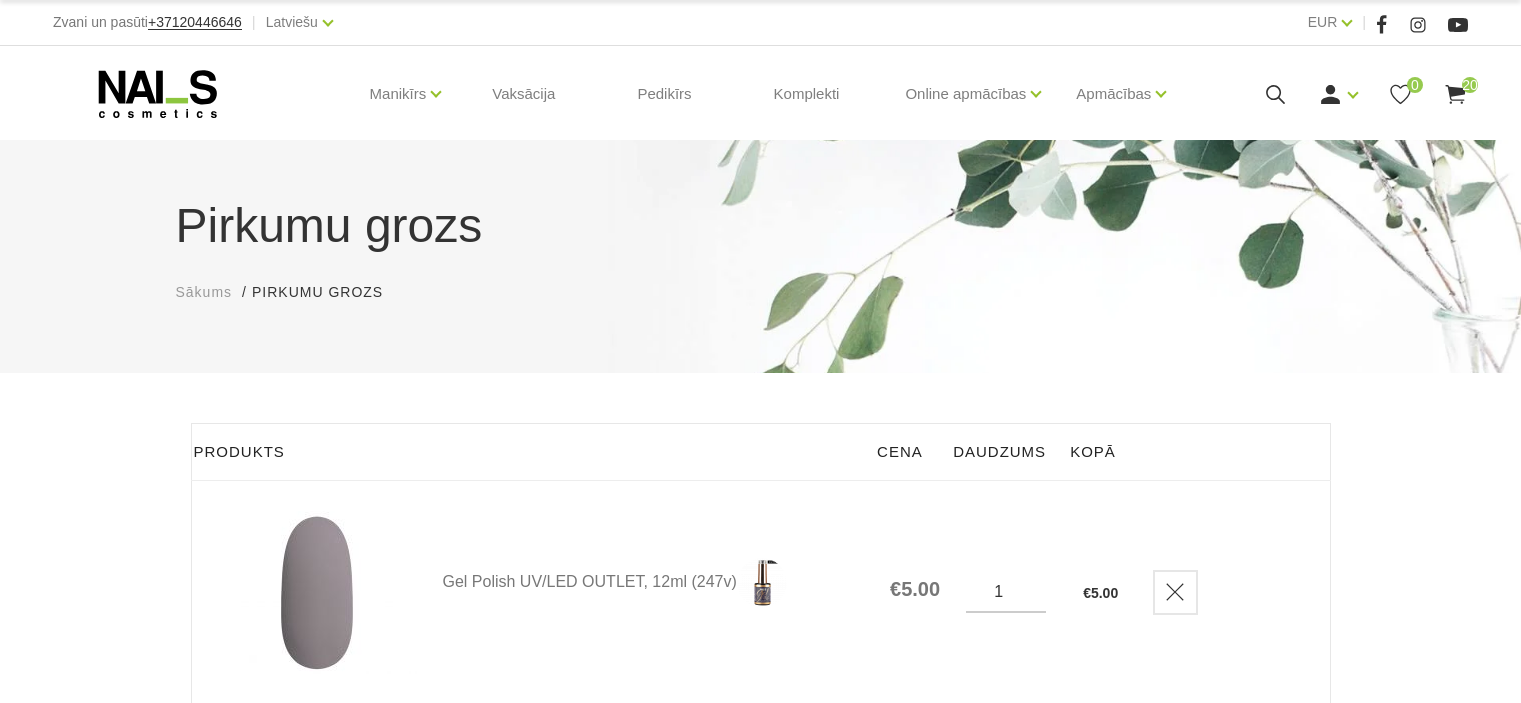 scroll, scrollTop: 0, scrollLeft: 0, axis: both 